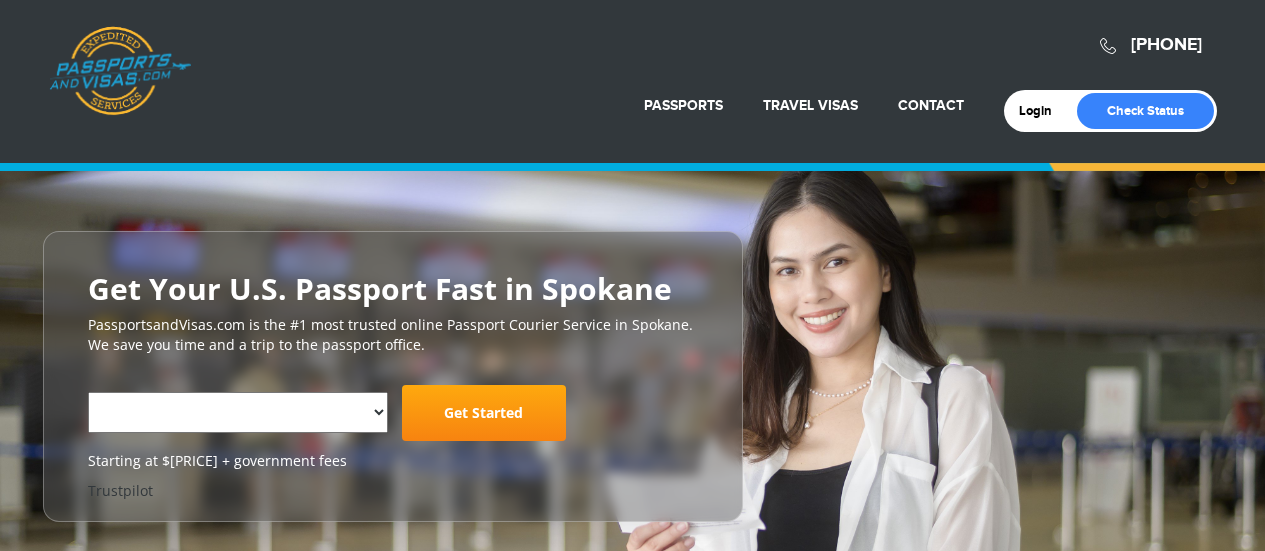 scroll, scrollTop: 0, scrollLeft: 0, axis: both 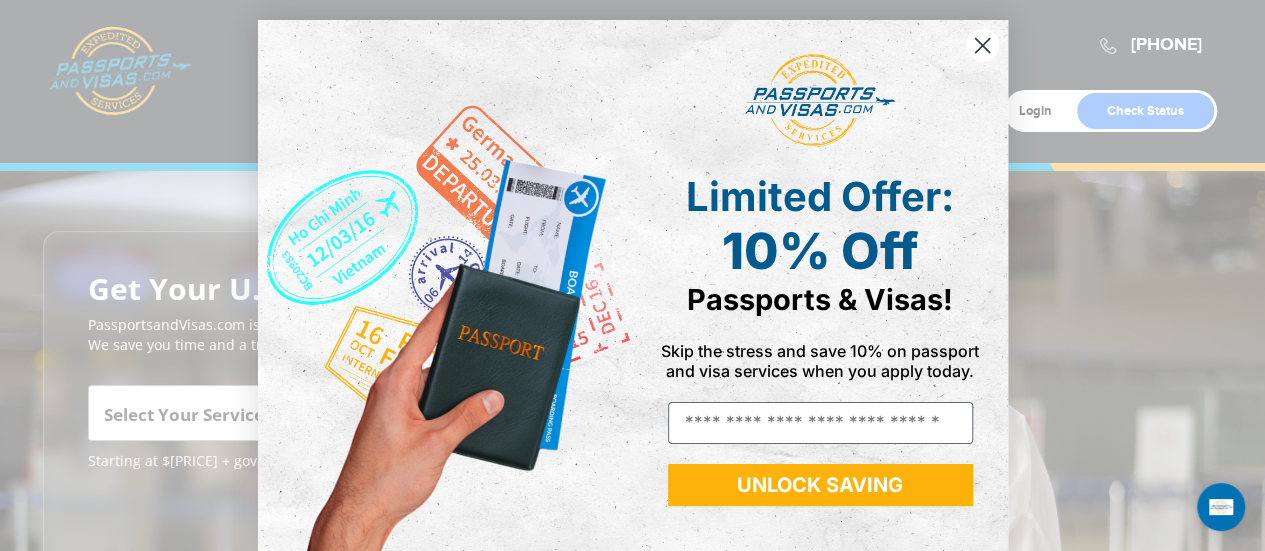 click at bounding box center [981, 45] 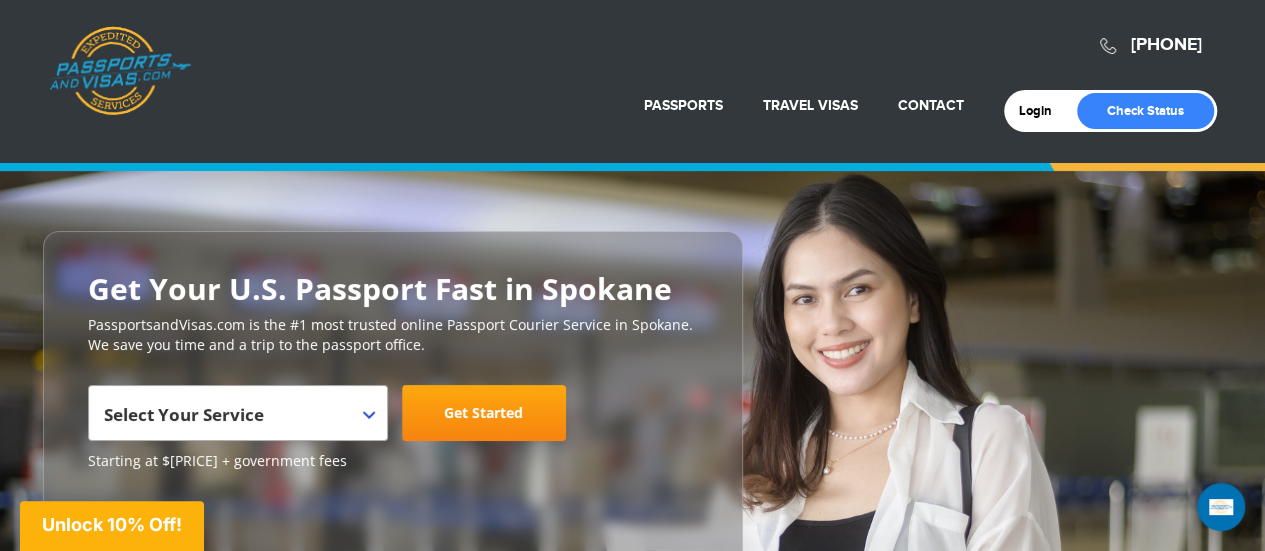 click on "Select Your Service" at bounding box center [184, 414] 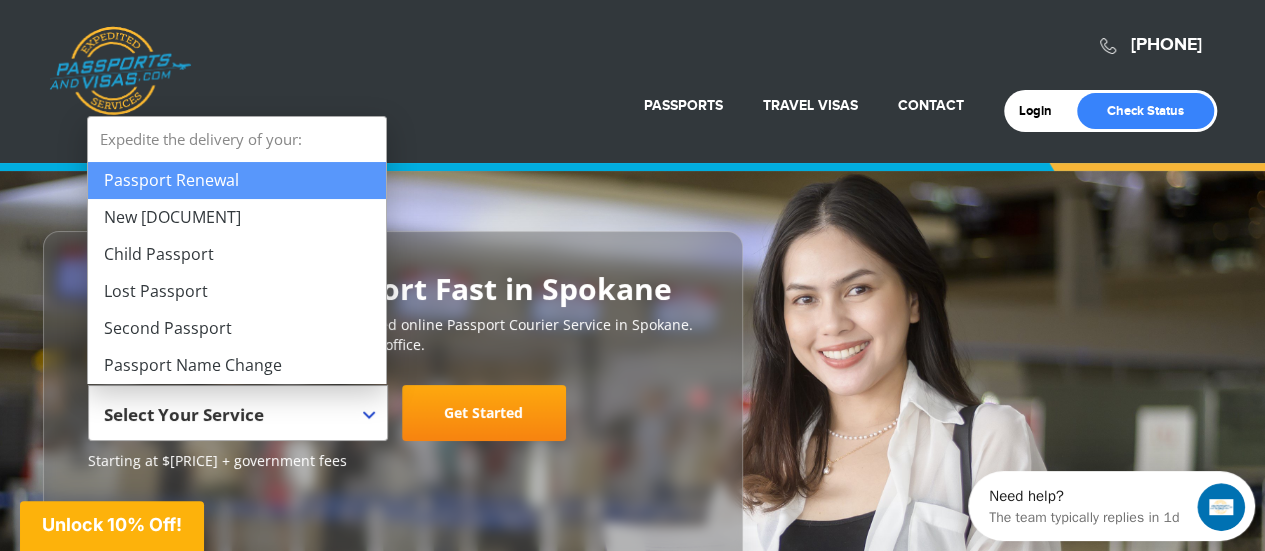 scroll, scrollTop: 0, scrollLeft: 0, axis: both 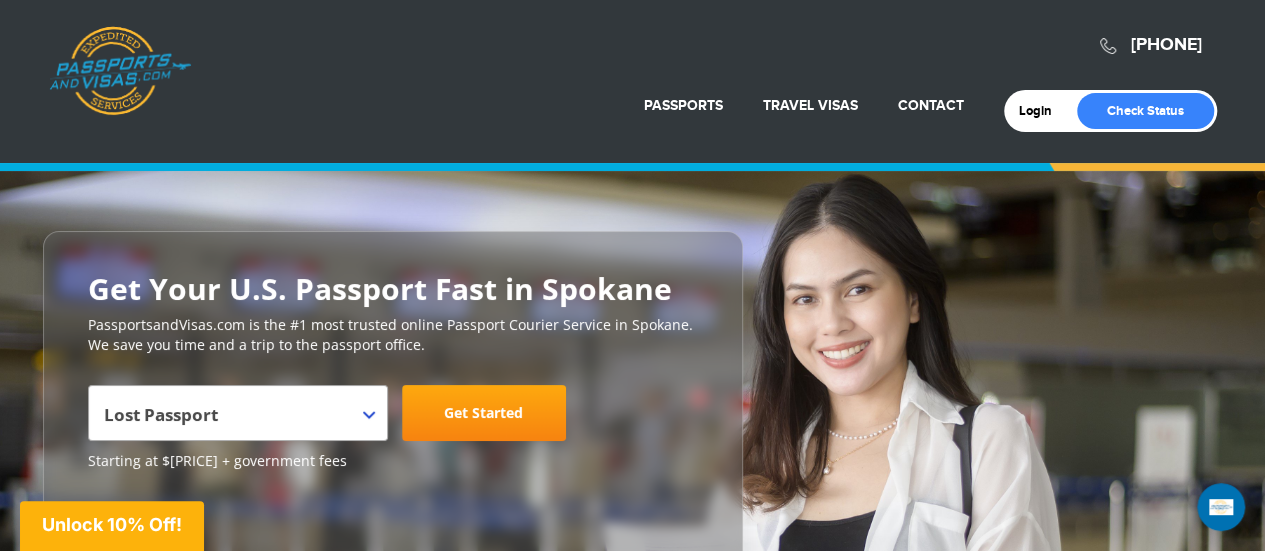 click on "Get Started" at bounding box center (484, 413) 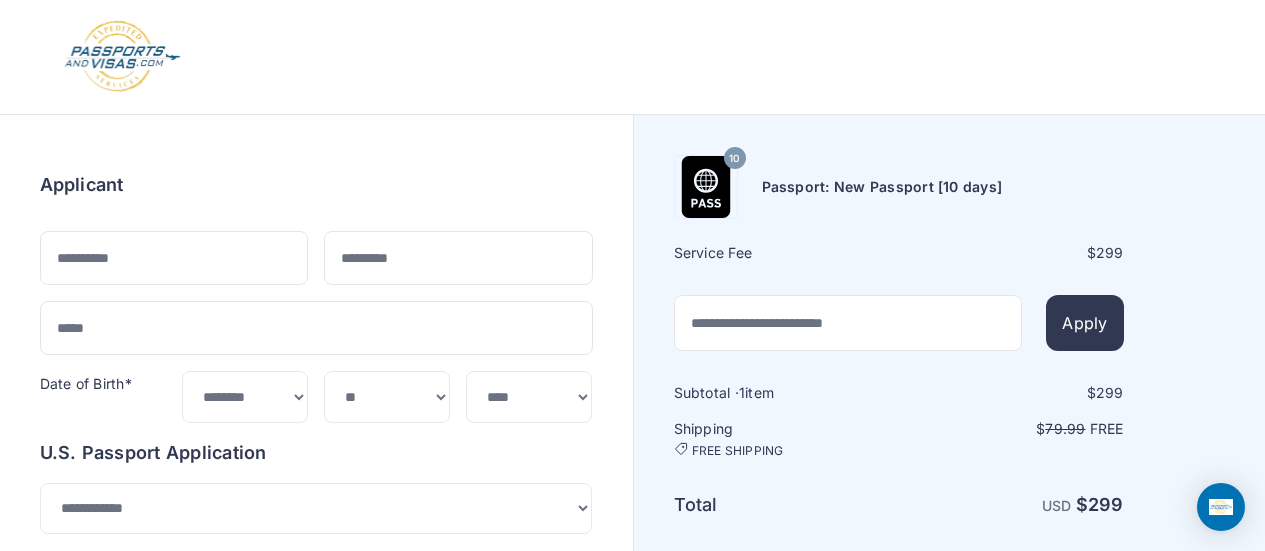 scroll, scrollTop: 0, scrollLeft: 0, axis: both 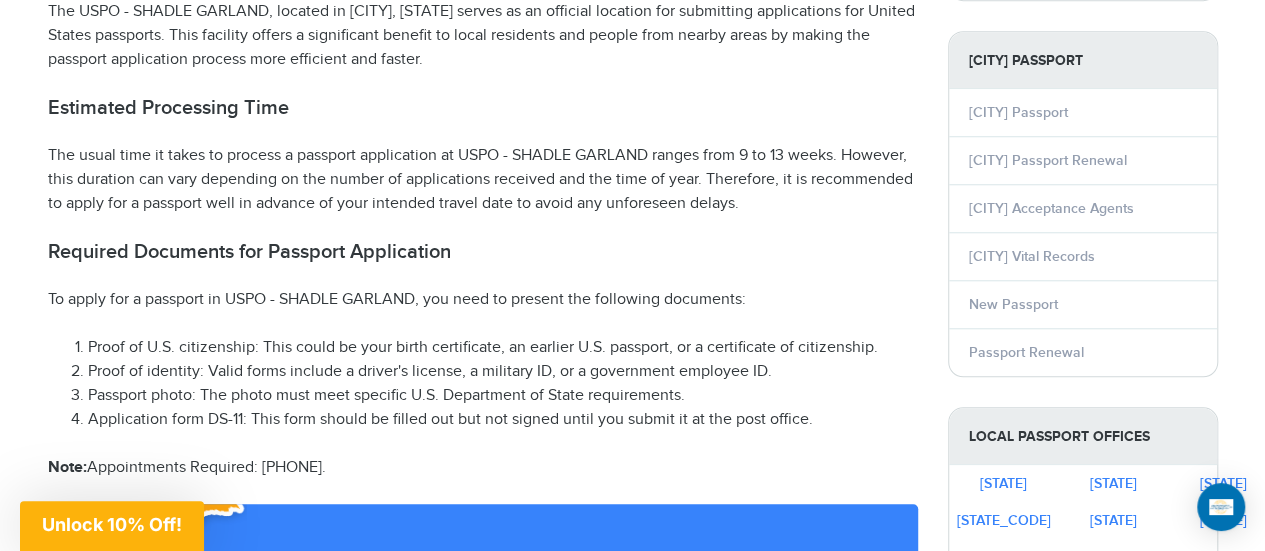 click on "Required Documents for Passport Application" at bounding box center [483, 252] 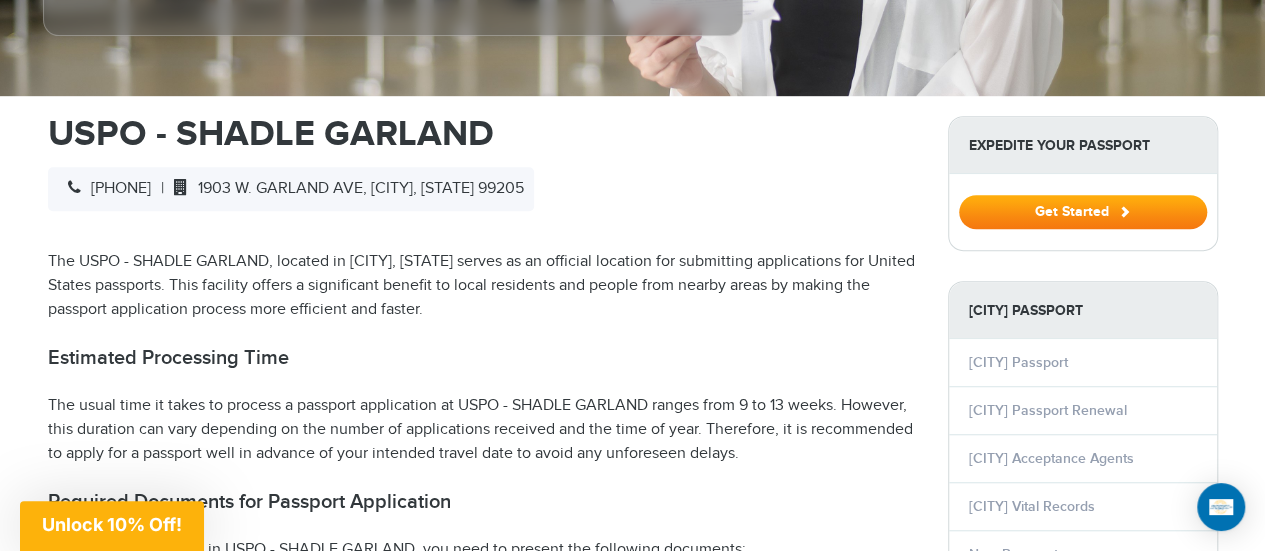 scroll, scrollTop: 561, scrollLeft: 0, axis: vertical 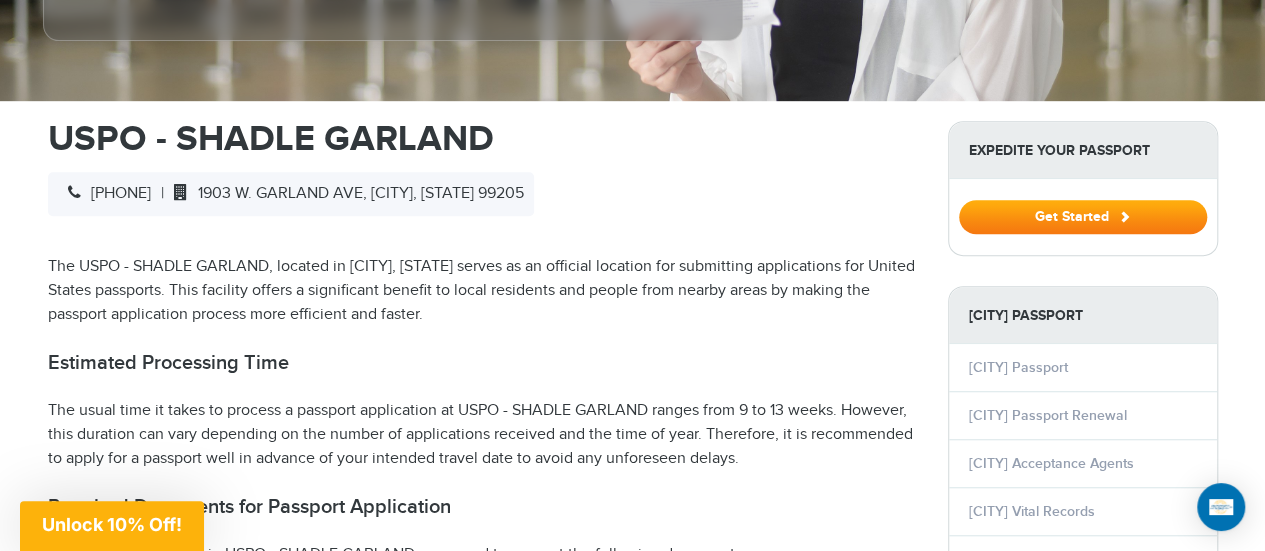 click on "Expedite Your Passport" at bounding box center [1083, 150] 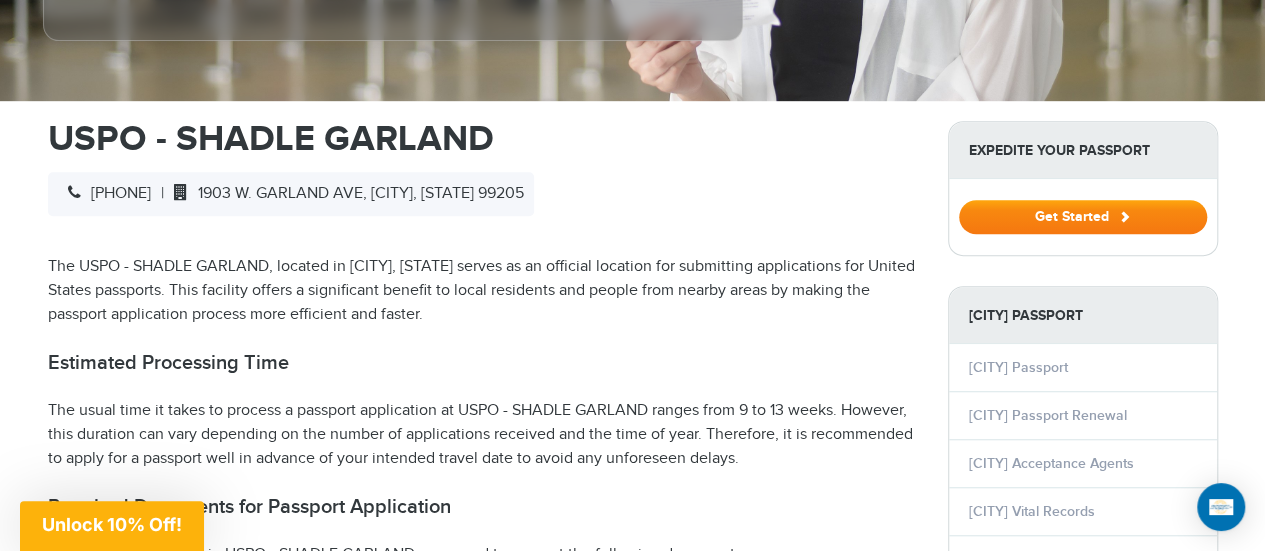 click on "Get Started" at bounding box center [1083, 217] 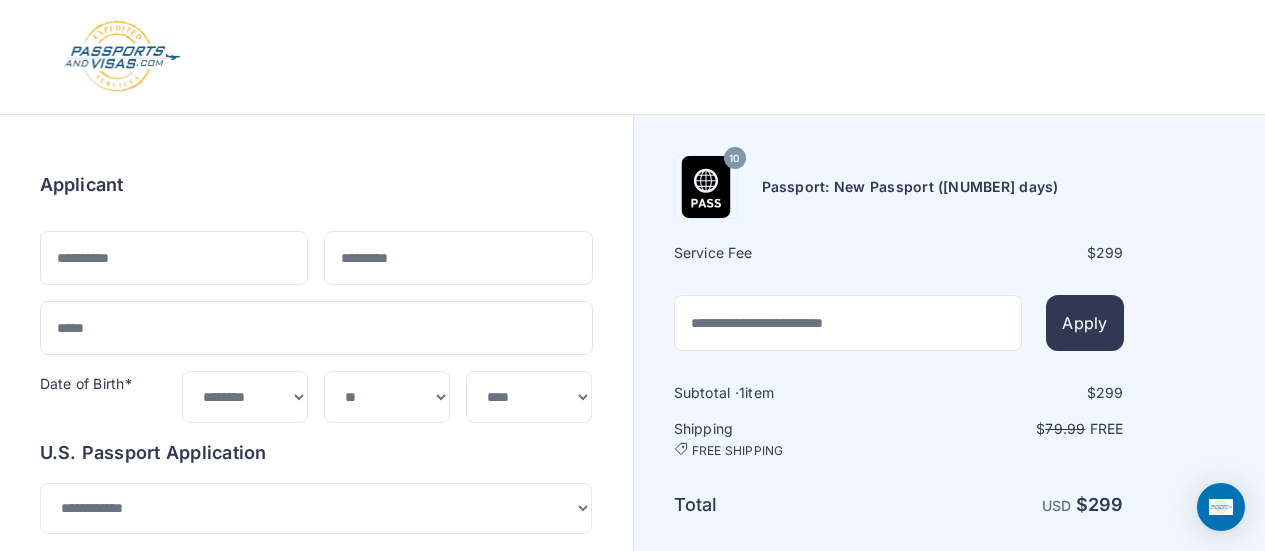 scroll, scrollTop: 0, scrollLeft: 0, axis: both 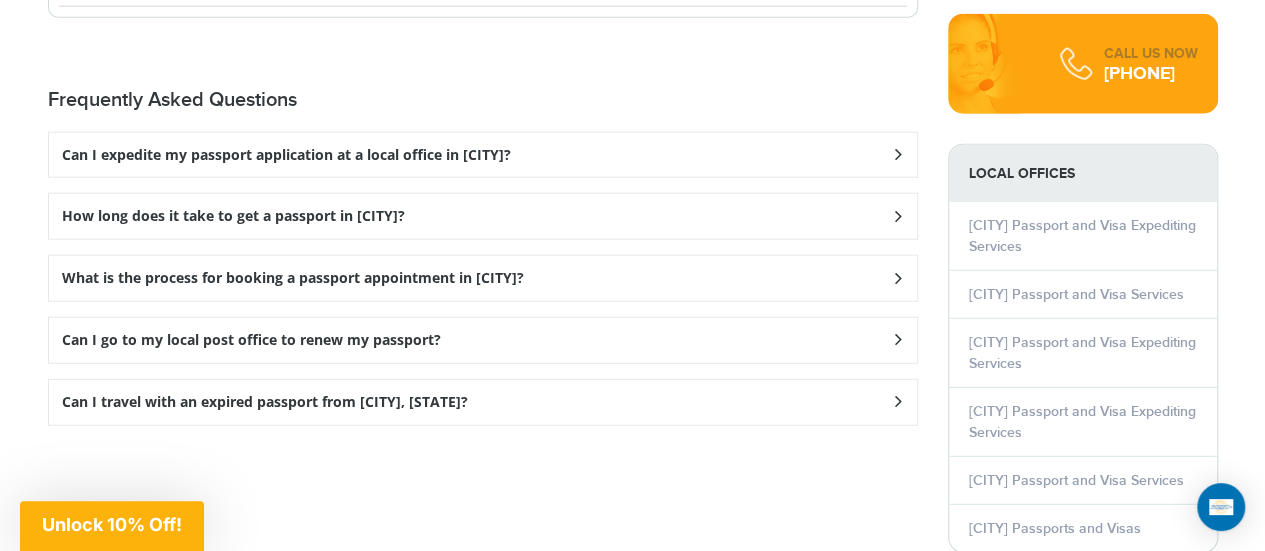 click on "Can I expedite my passport application at a local office in Spokane Valley?" at bounding box center (483, 155) 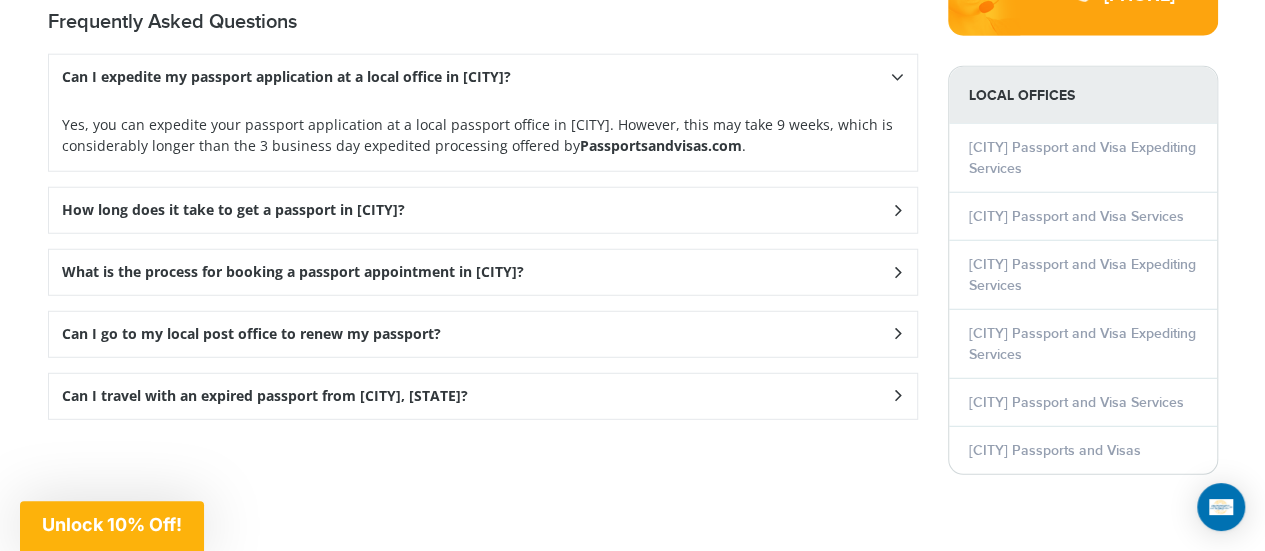 scroll, scrollTop: 2596, scrollLeft: 0, axis: vertical 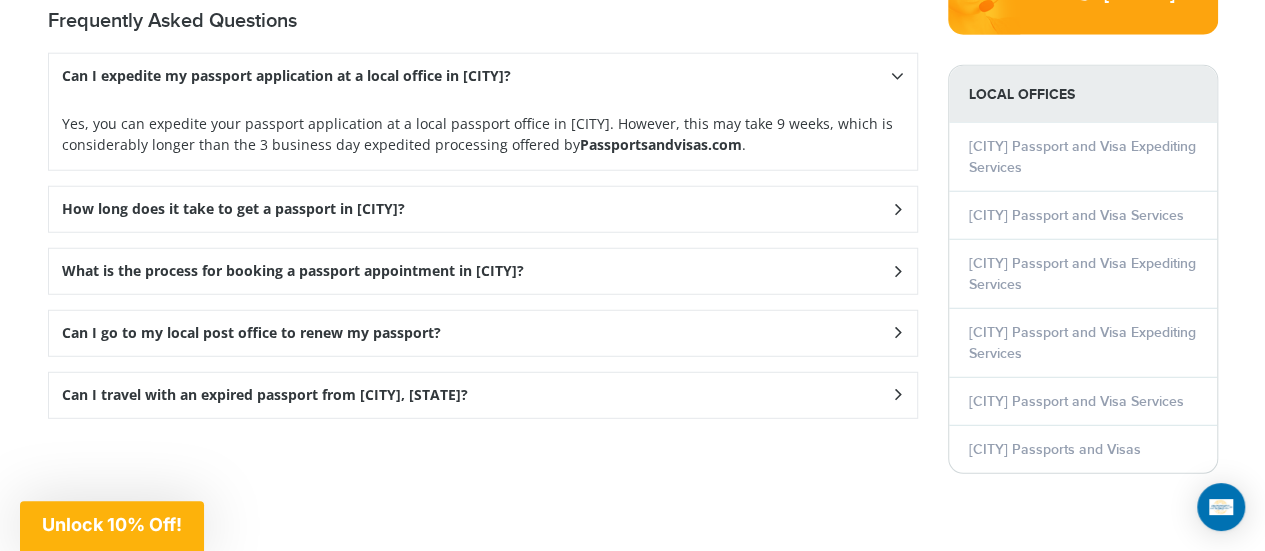 click on "Passportsandvisas.com" at bounding box center (661, 144) 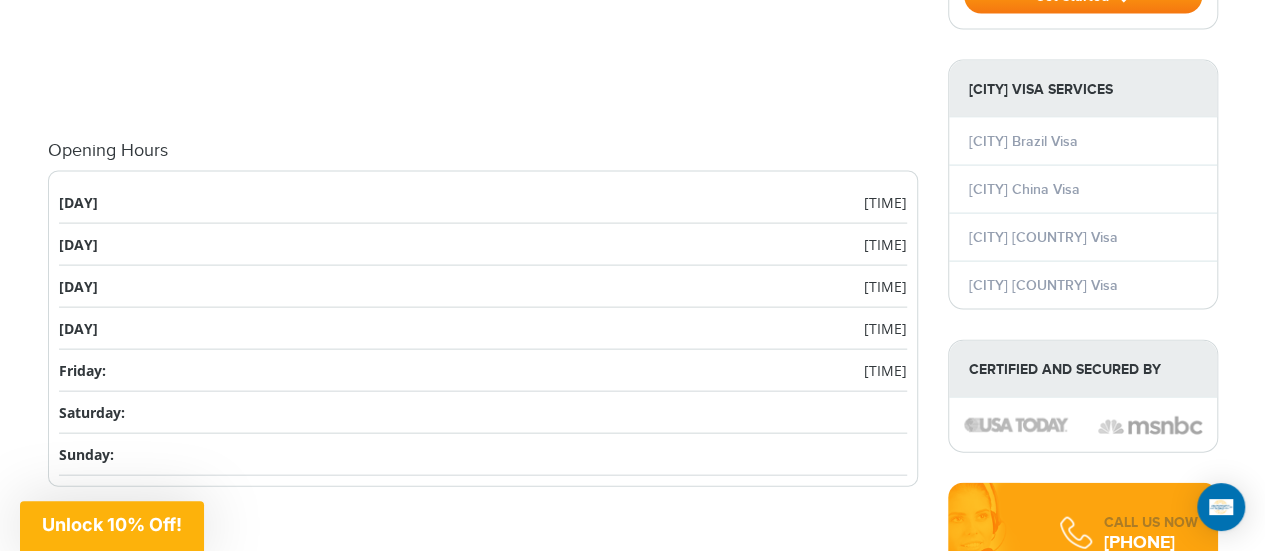 scroll, scrollTop: 2048, scrollLeft: 0, axis: vertical 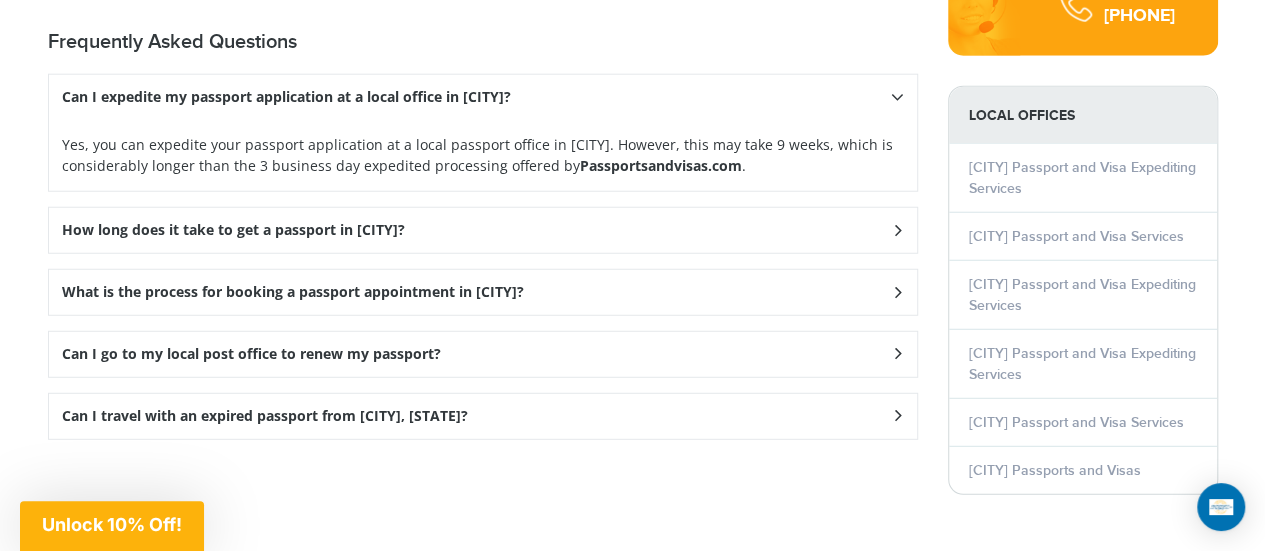 click on "What is the process for booking a passport appointment in Spokane Valley?" at bounding box center (483, 97) 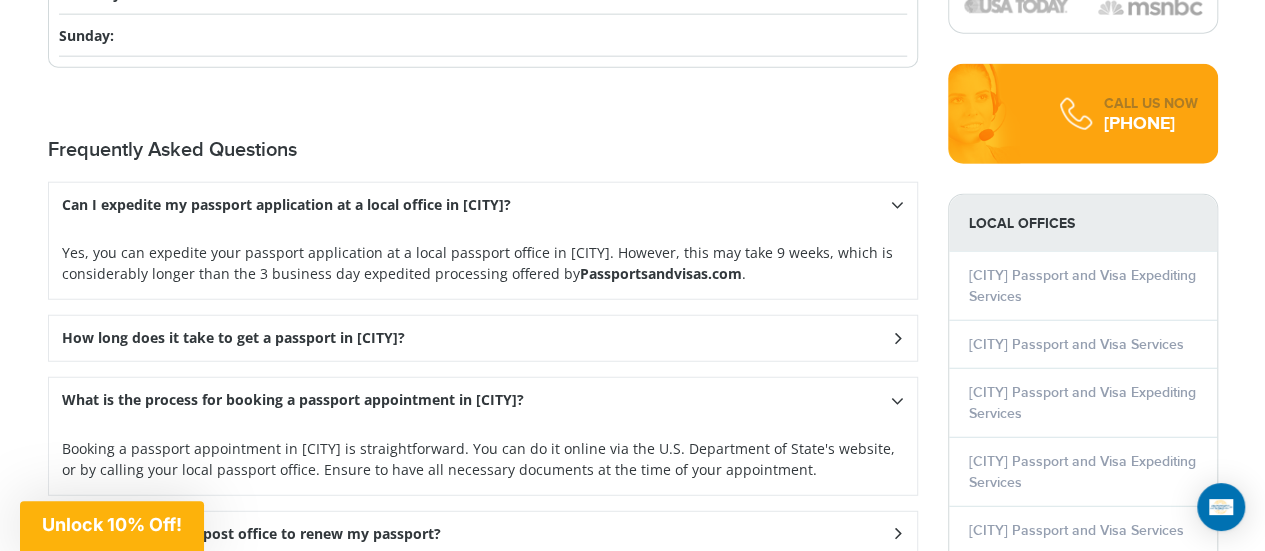 scroll, scrollTop: 2464, scrollLeft: 0, axis: vertical 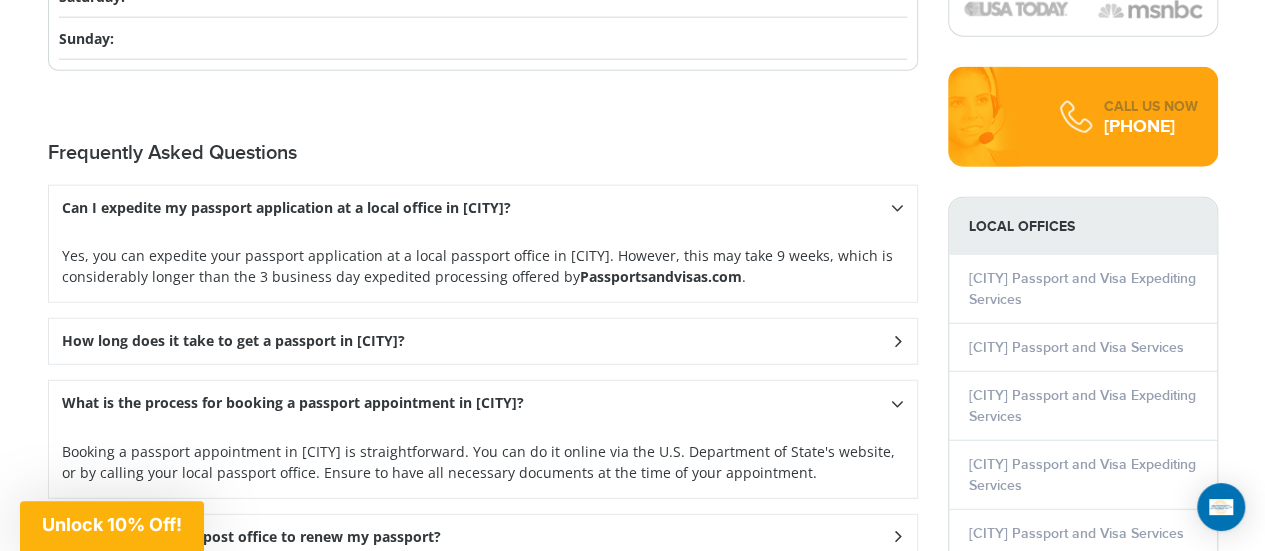 click on "How long does it take to get a passport in Spokane Valley?" at bounding box center [286, 208] 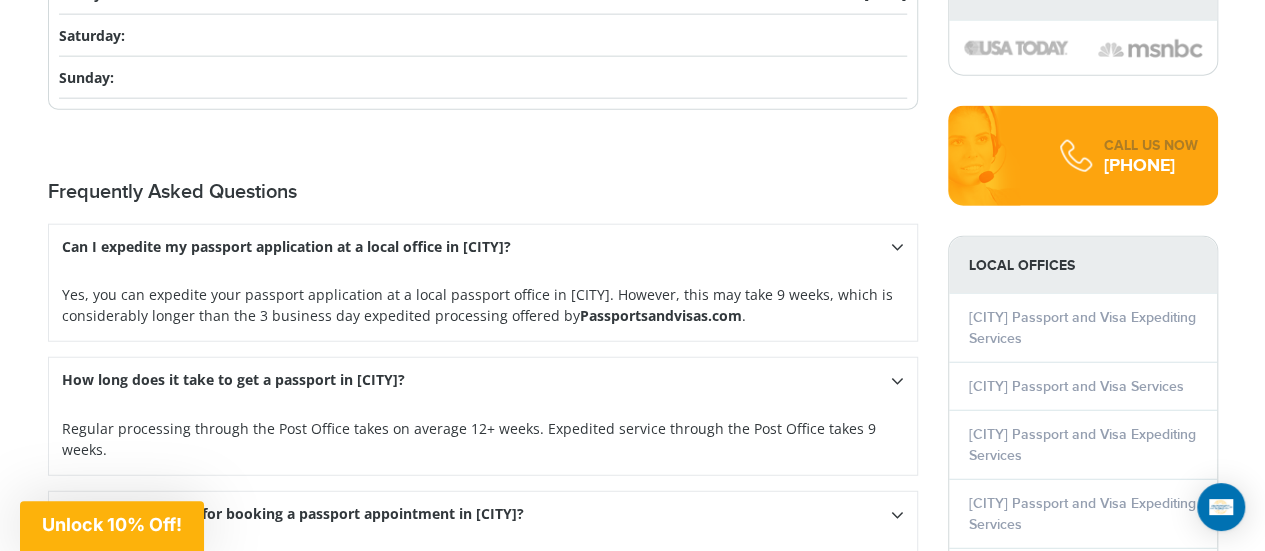 scroll, scrollTop: 2428, scrollLeft: 0, axis: vertical 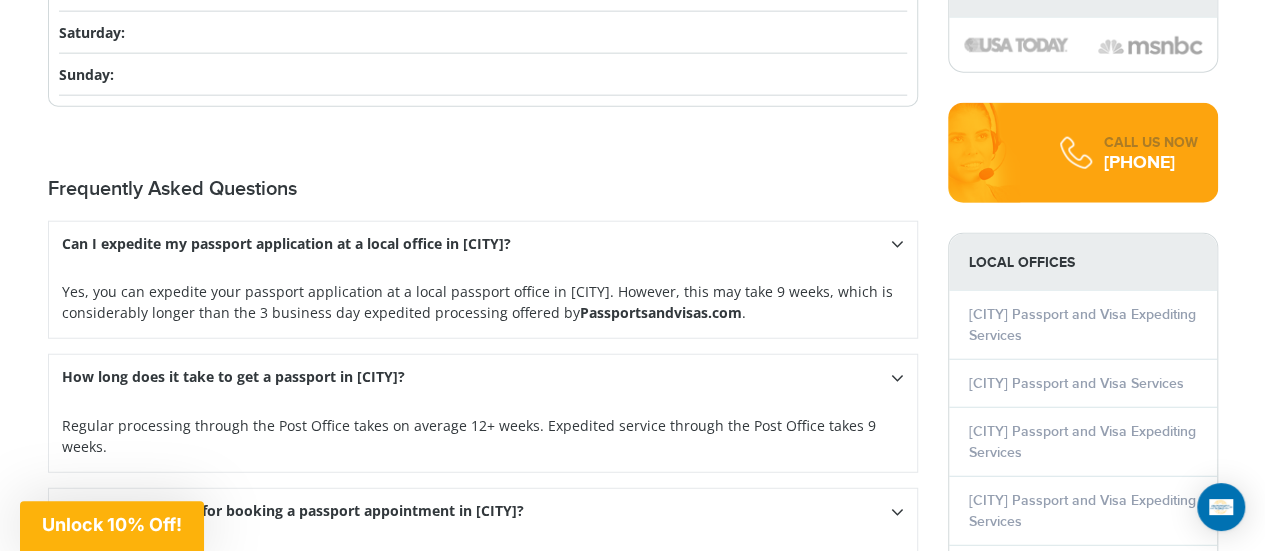 click on "Passportsandvisas.com" at bounding box center [661, 312] 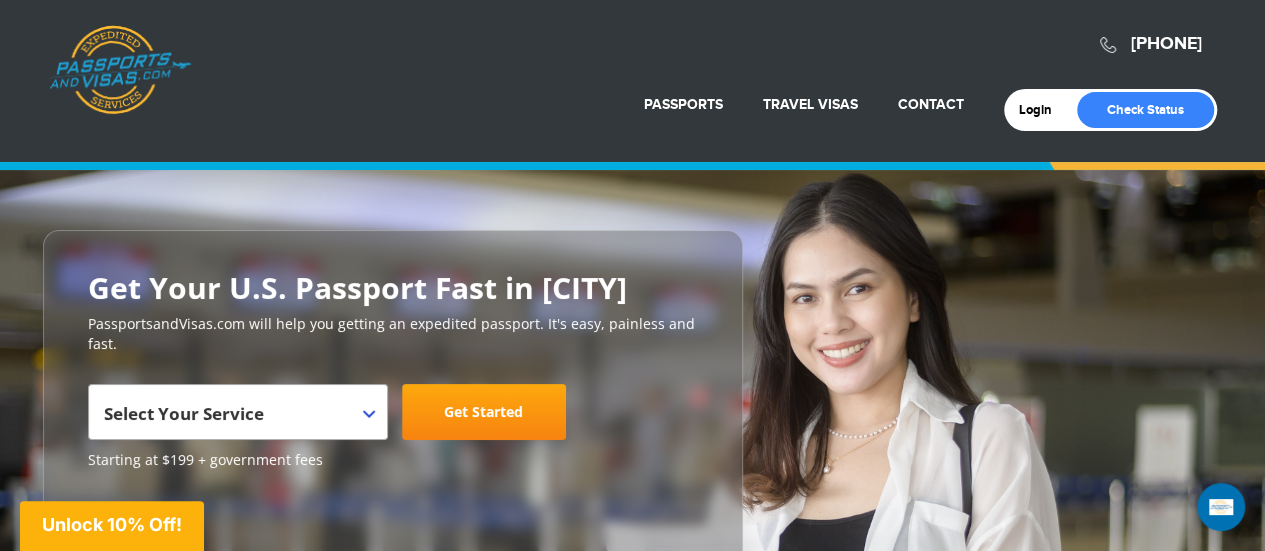 scroll, scrollTop: 0, scrollLeft: 0, axis: both 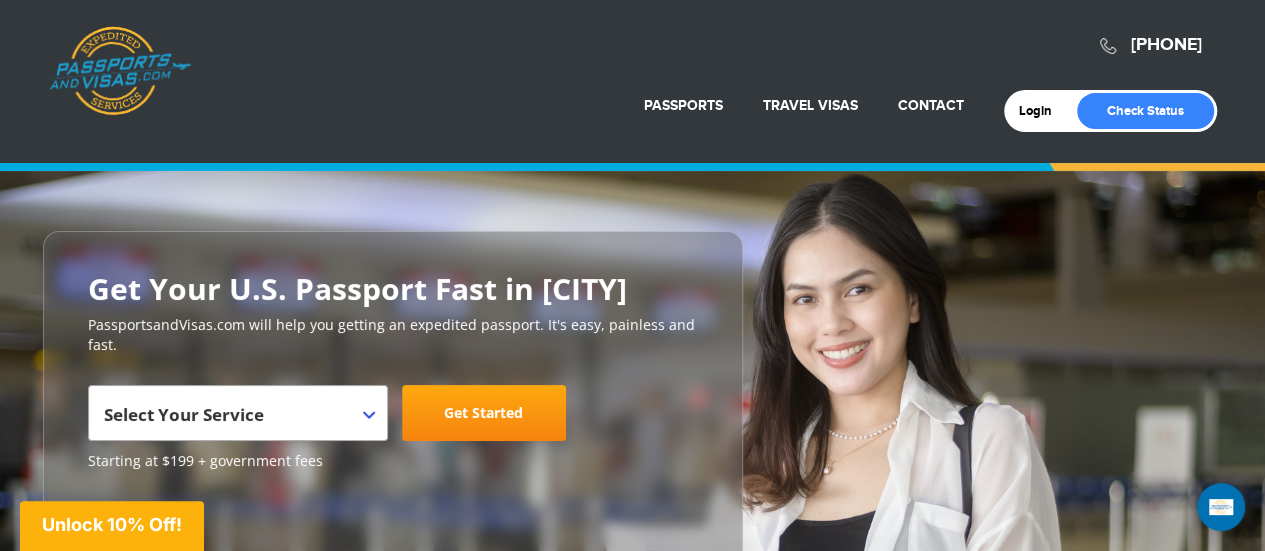 click on "Select Your Service" at bounding box center (235, 421) 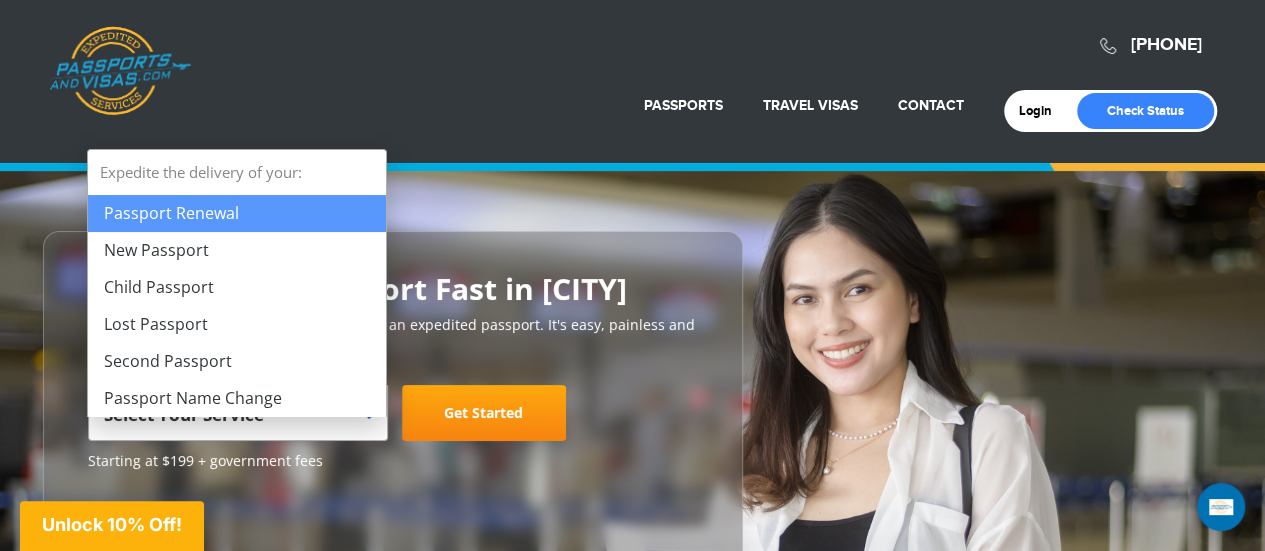 click on "Login
Check Status
Passports
Passport Renewal
New Passport
Second Passport
Passport Name Change
Lost Passport
Child Passport
US Passport FAQ
Travel Visas Contact" at bounding box center (633, 71) 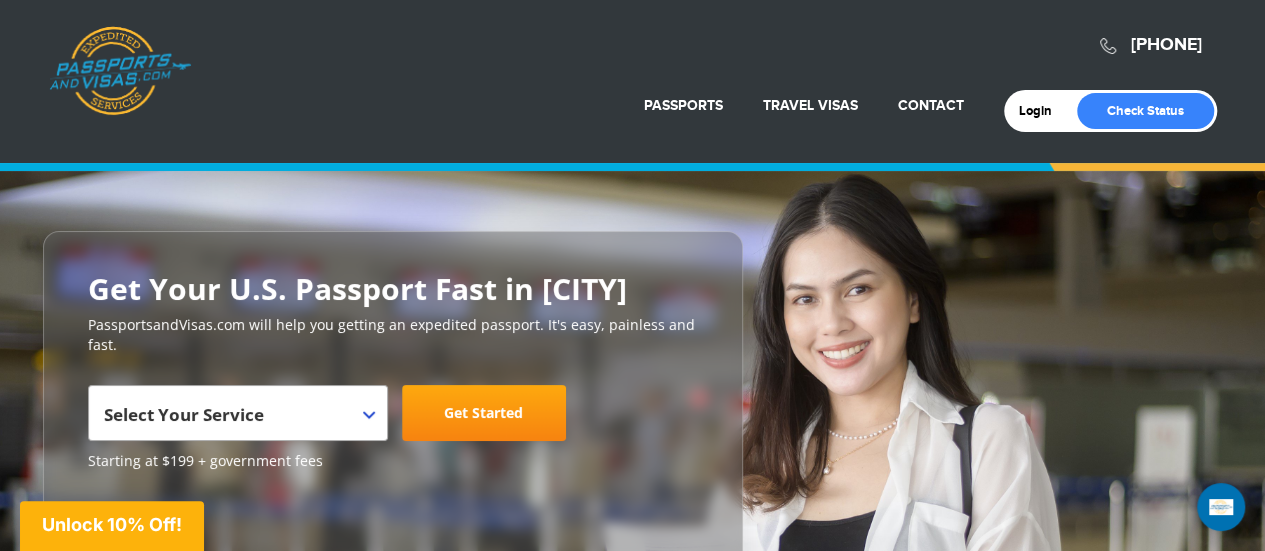 click on "Select Your Service" at bounding box center (184, 414) 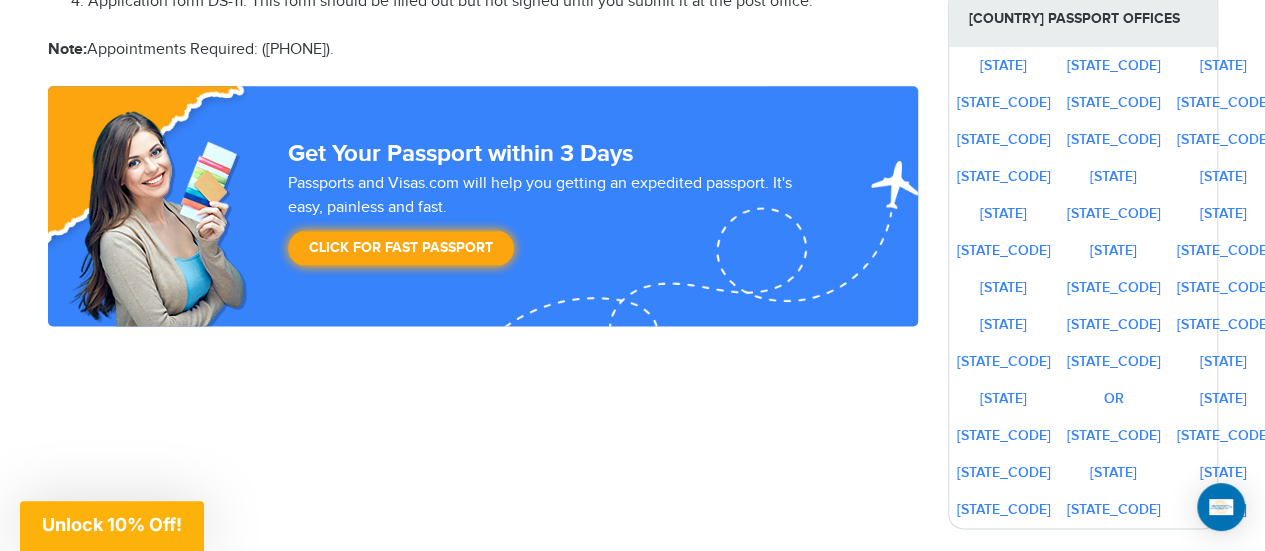 scroll, scrollTop: 1240, scrollLeft: 0, axis: vertical 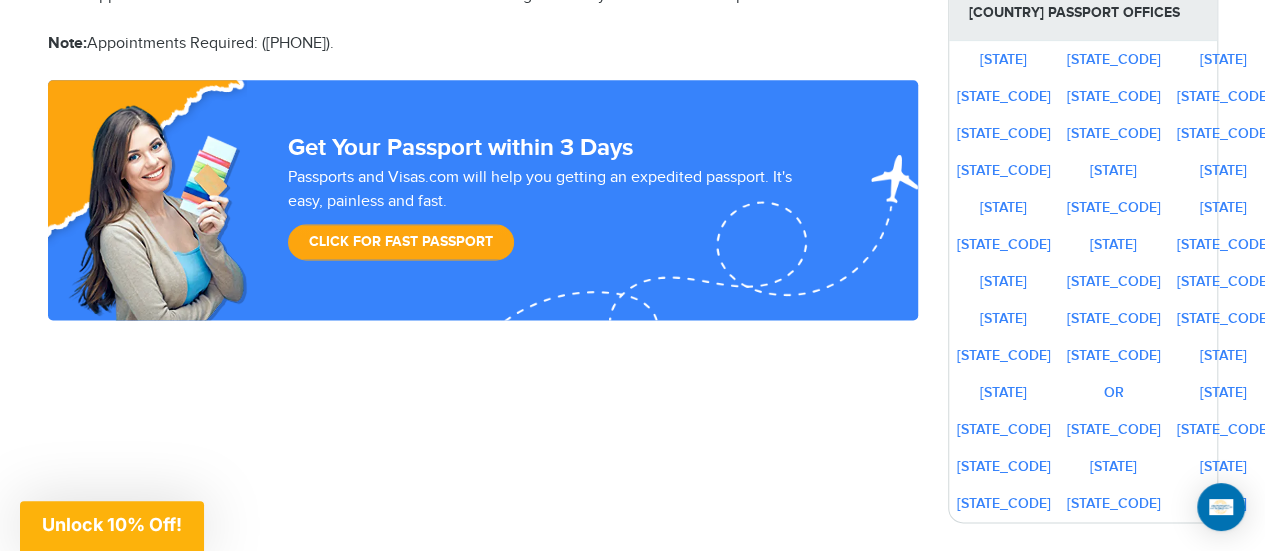 click on "Click for Fast Passport" at bounding box center (401, 242) 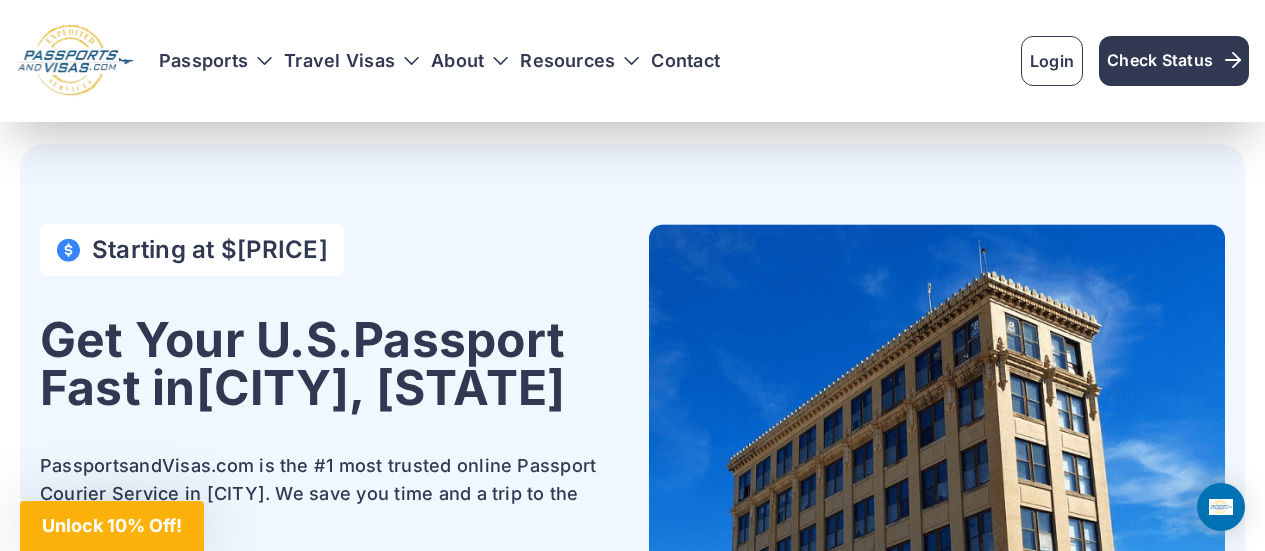 scroll, scrollTop: 1036, scrollLeft: 0, axis: vertical 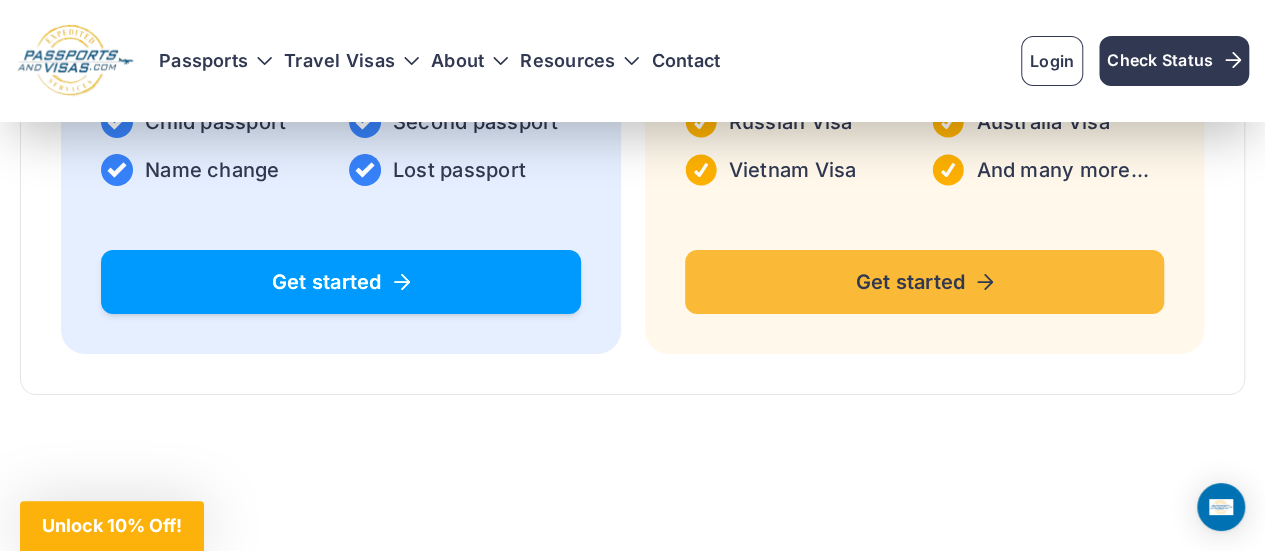 click on "Get started" at bounding box center [341, 282] 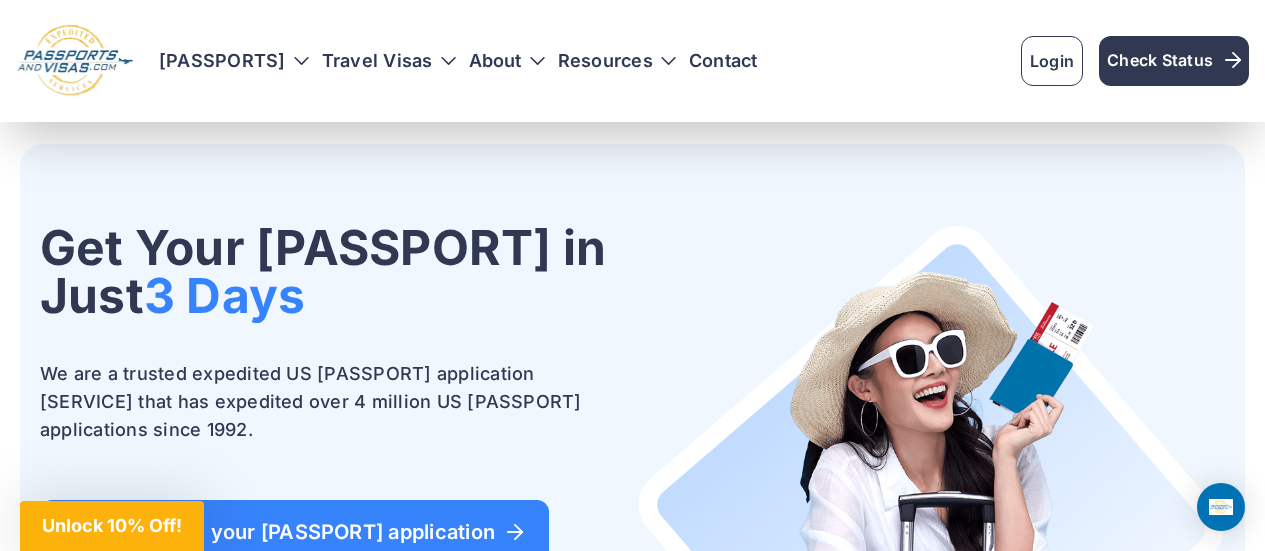 scroll, scrollTop: 274, scrollLeft: 0, axis: vertical 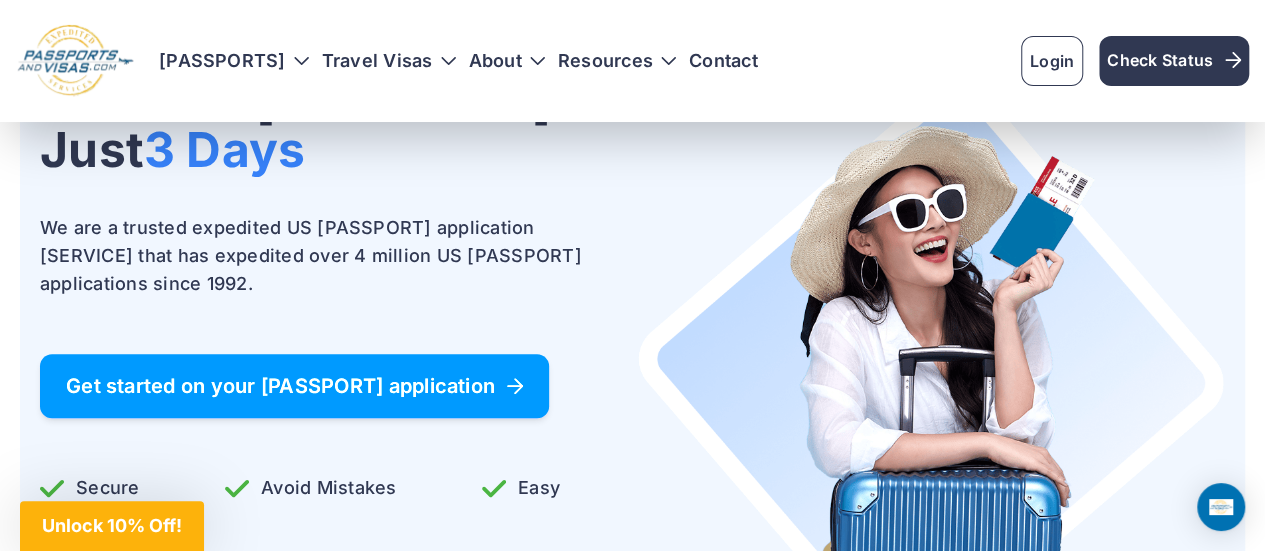 click on "Get started on your passport application" at bounding box center [294, 386] 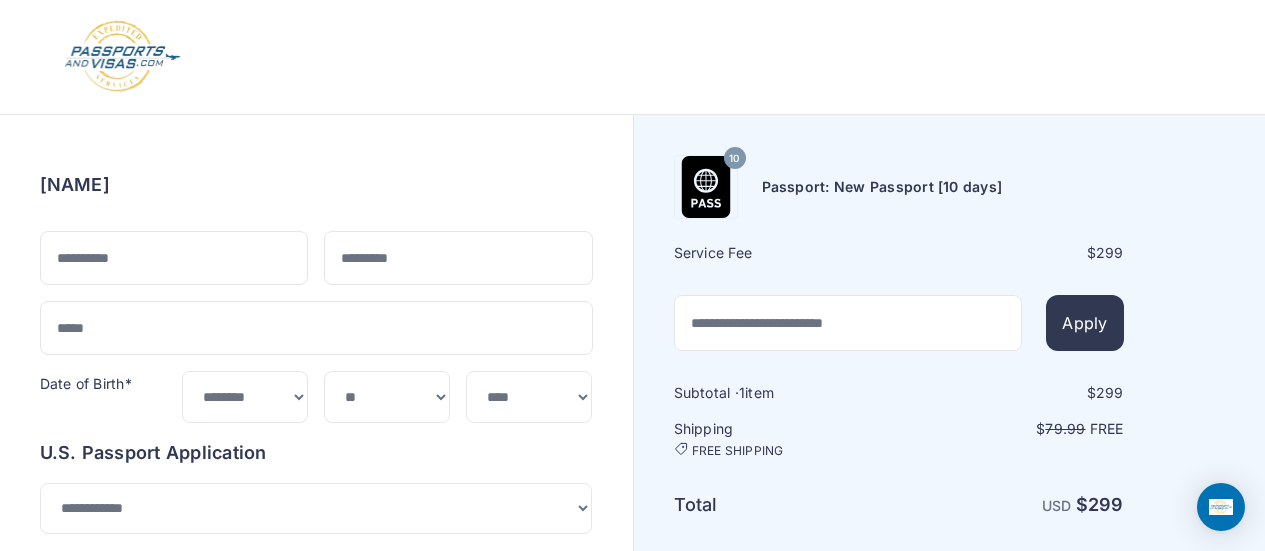scroll, scrollTop: 0, scrollLeft: 0, axis: both 